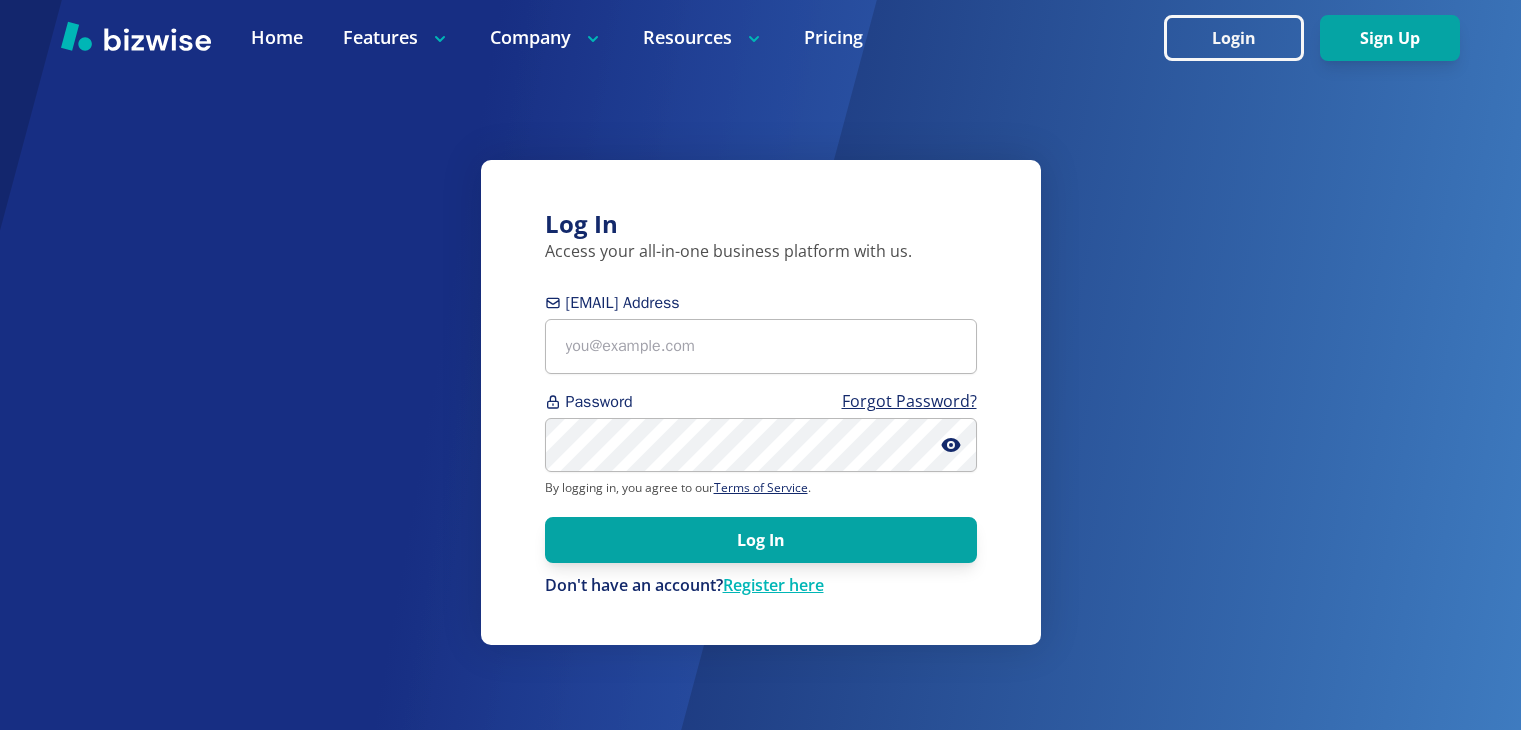 scroll, scrollTop: 0, scrollLeft: 0, axis: both 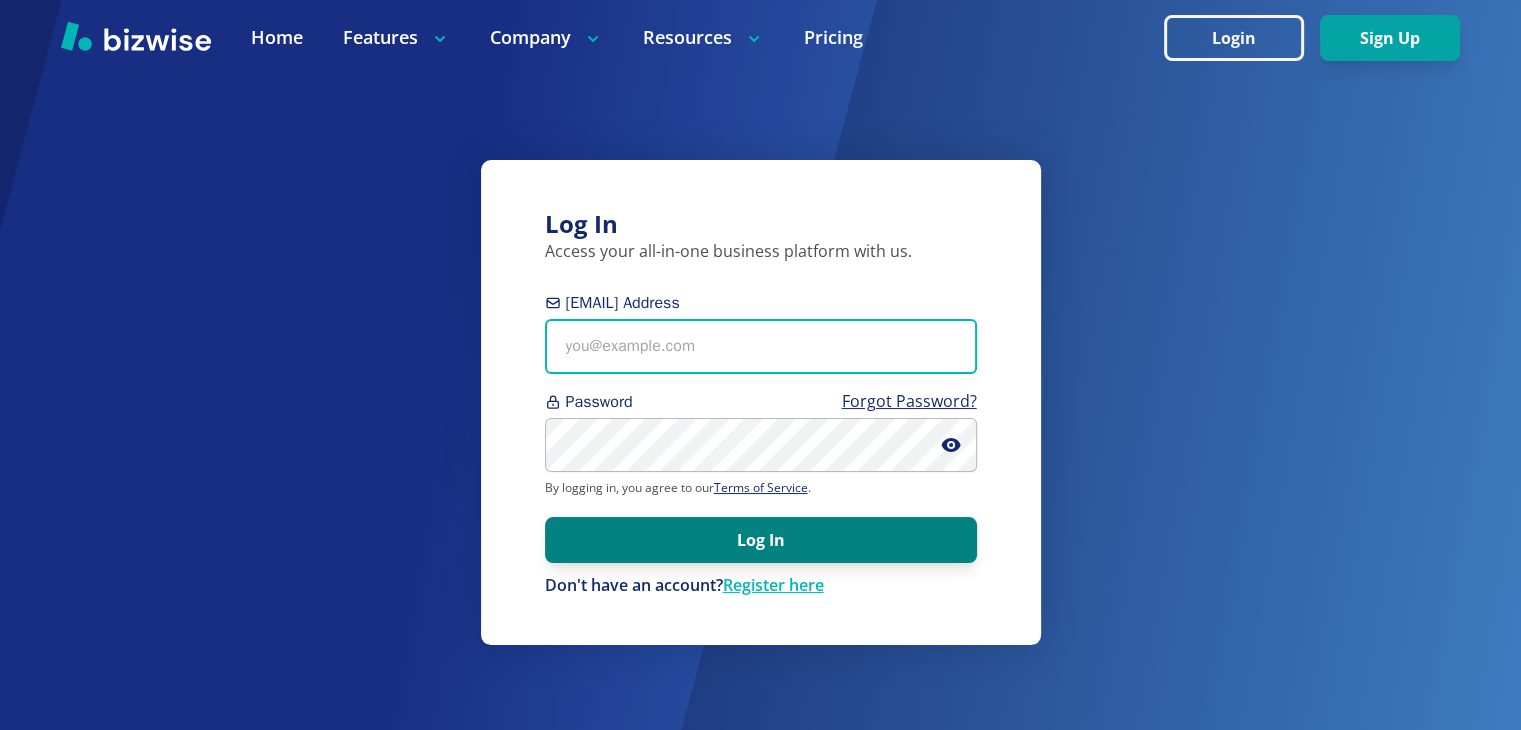 type on "[EMAIL]" 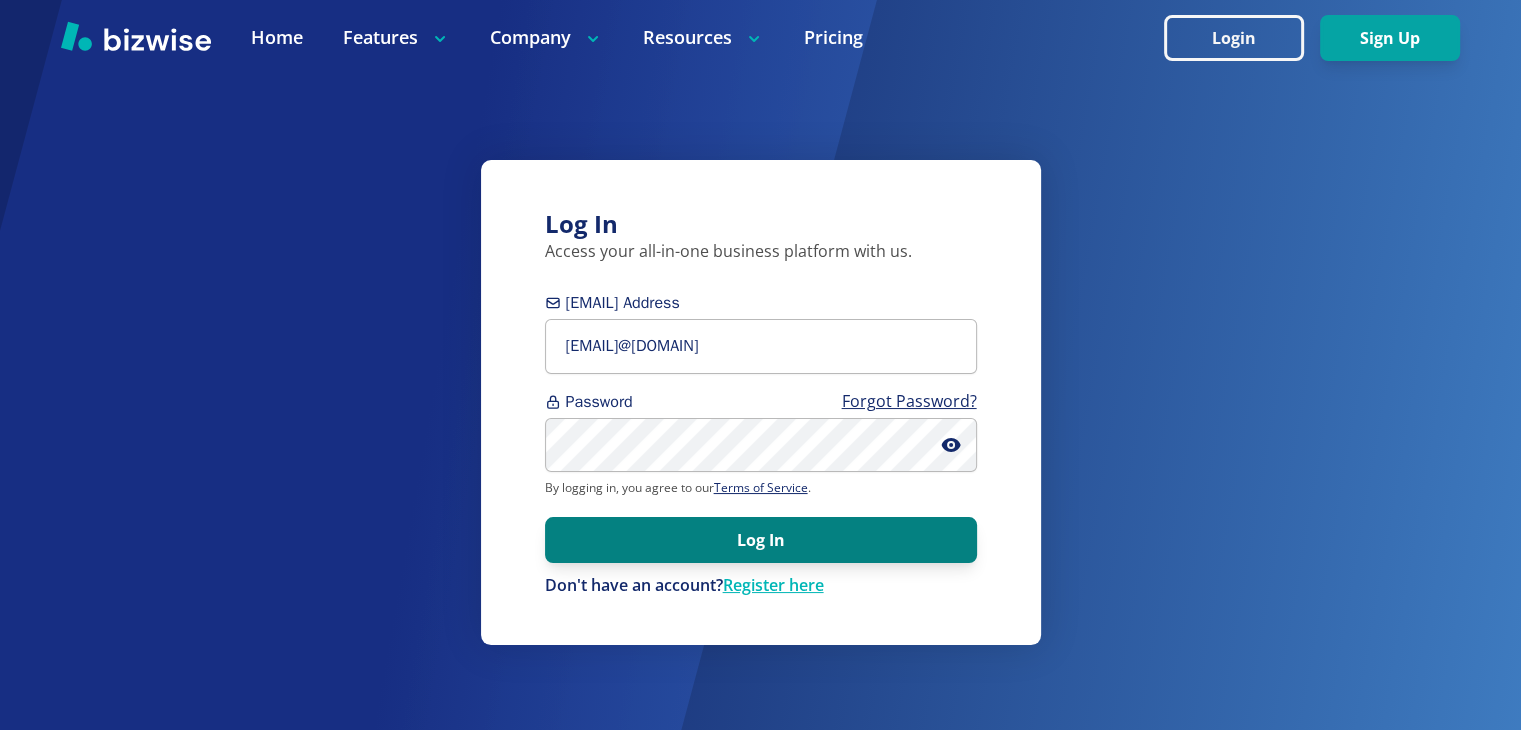 click on "Log In" at bounding box center [761, 540] 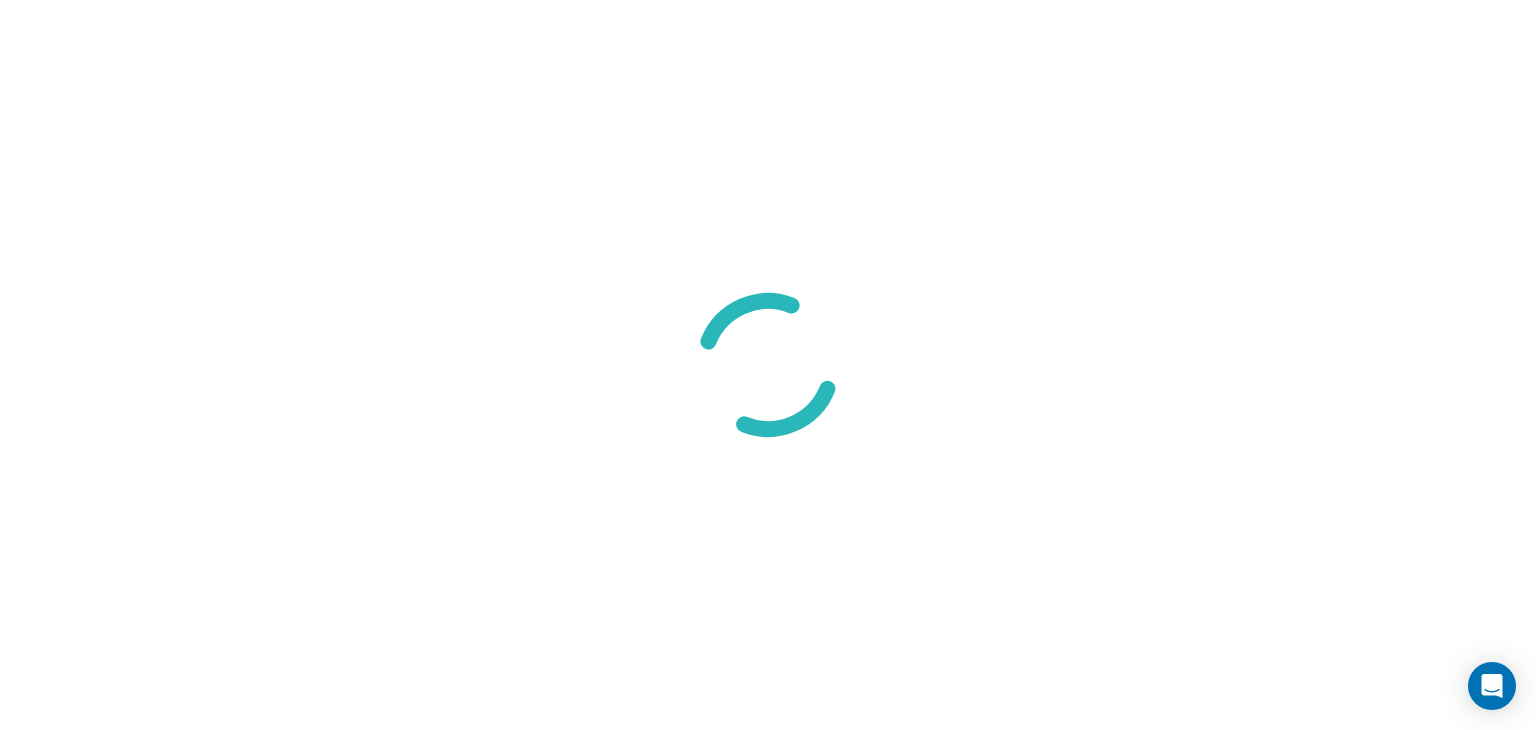 scroll, scrollTop: 0, scrollLeft: 0, axis: both 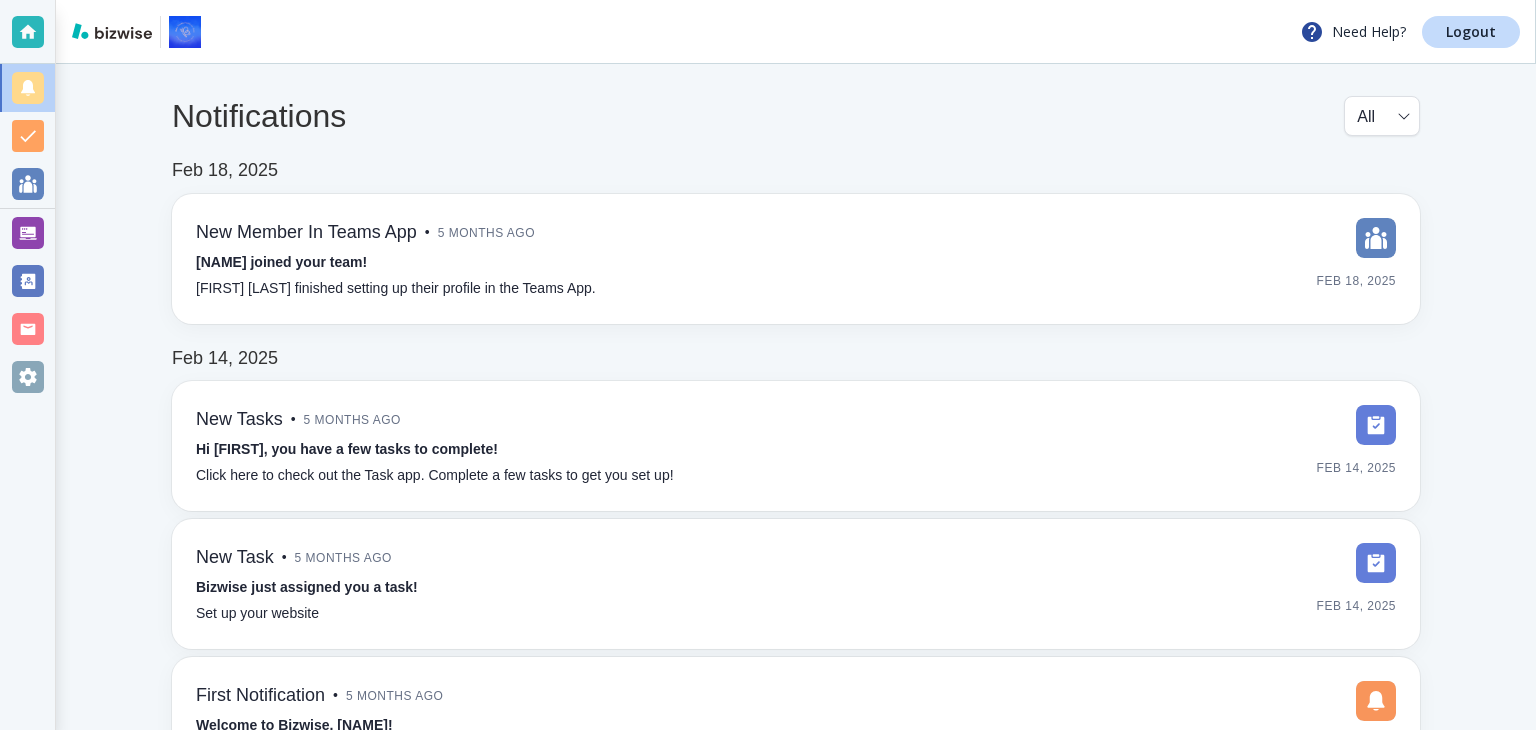 click at bounding box center [28, 32] 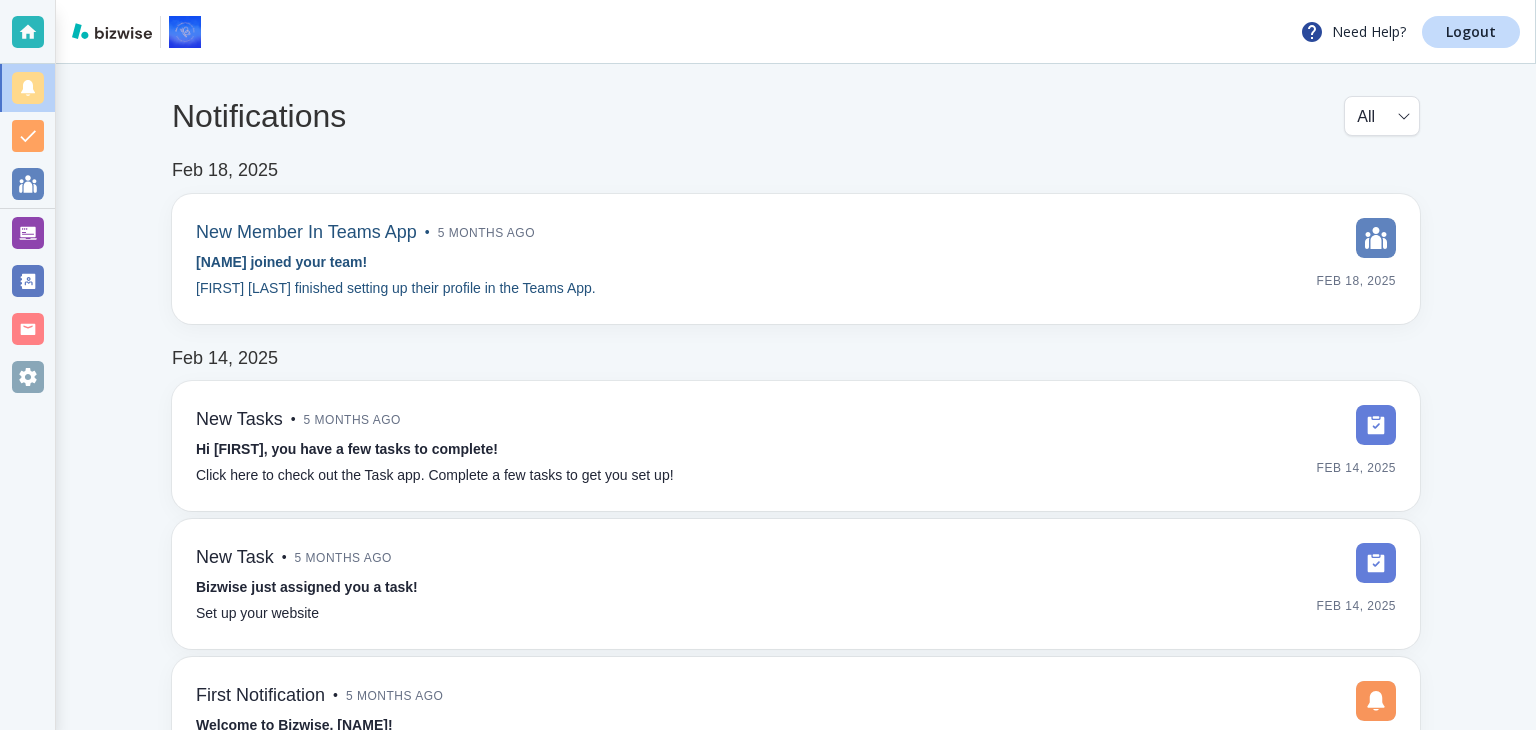scroll, scrollTop: 150, scrollLeft: 0, axis: vertical 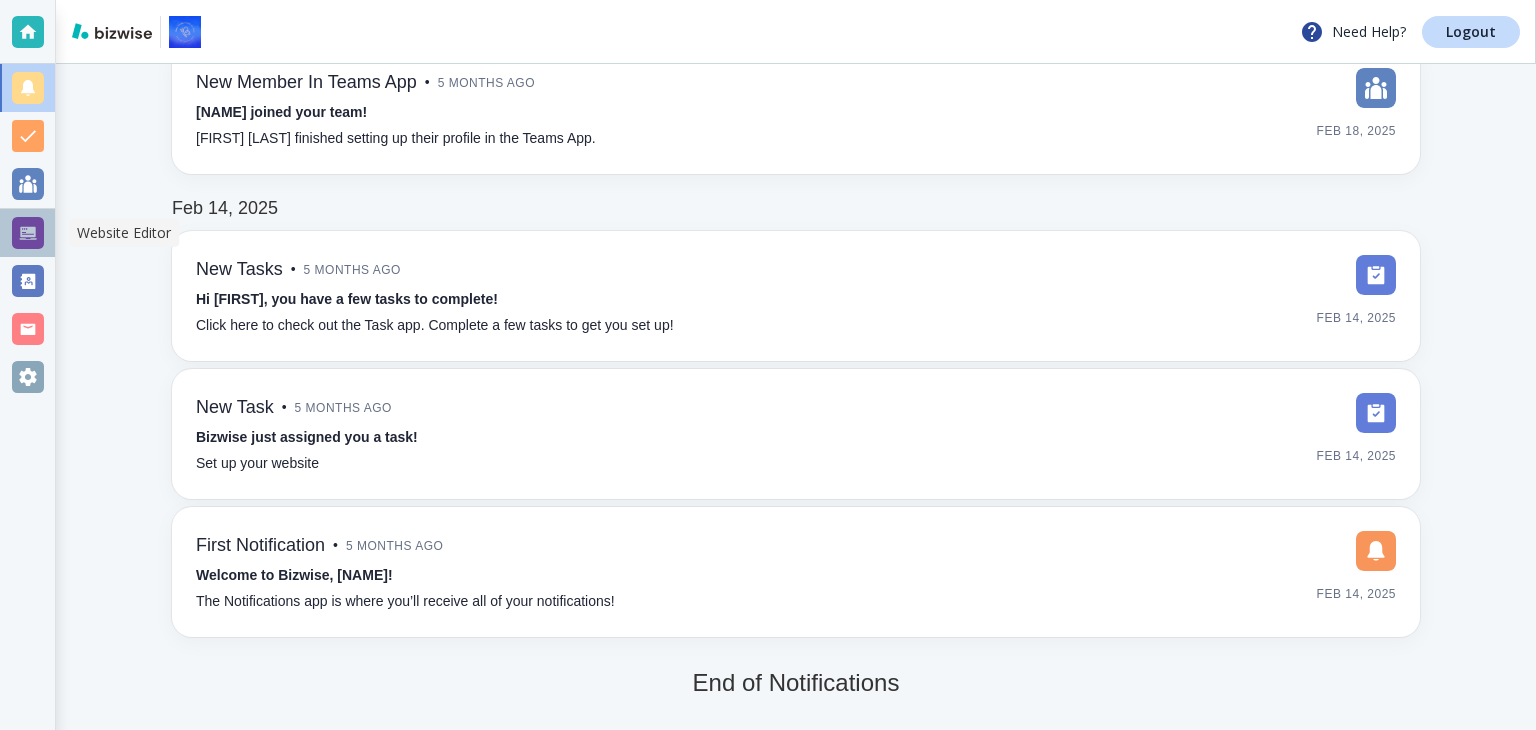 click at bounding box center (28, 233) 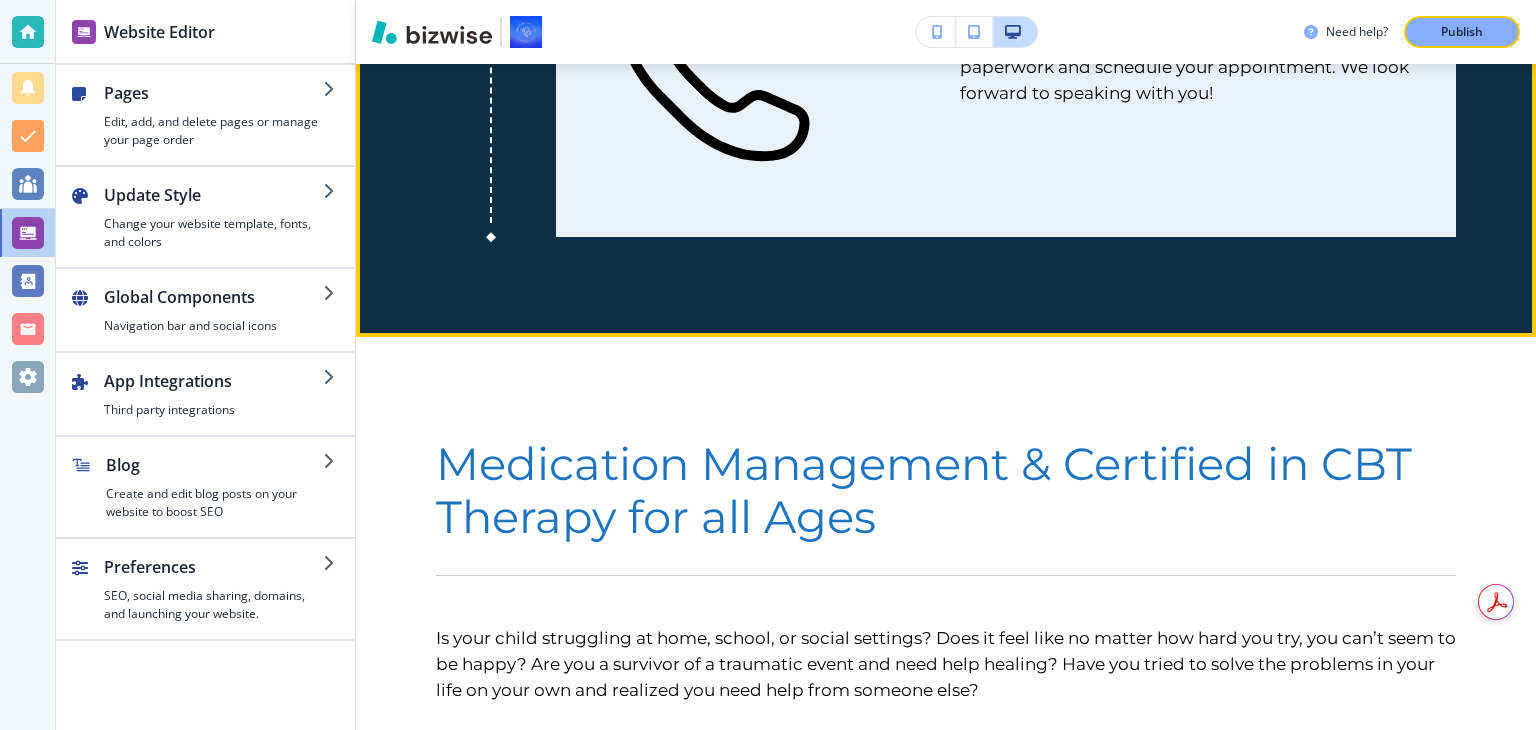 scroll, scrollTop: 2432, scrollLeft: 0, axis: vertical 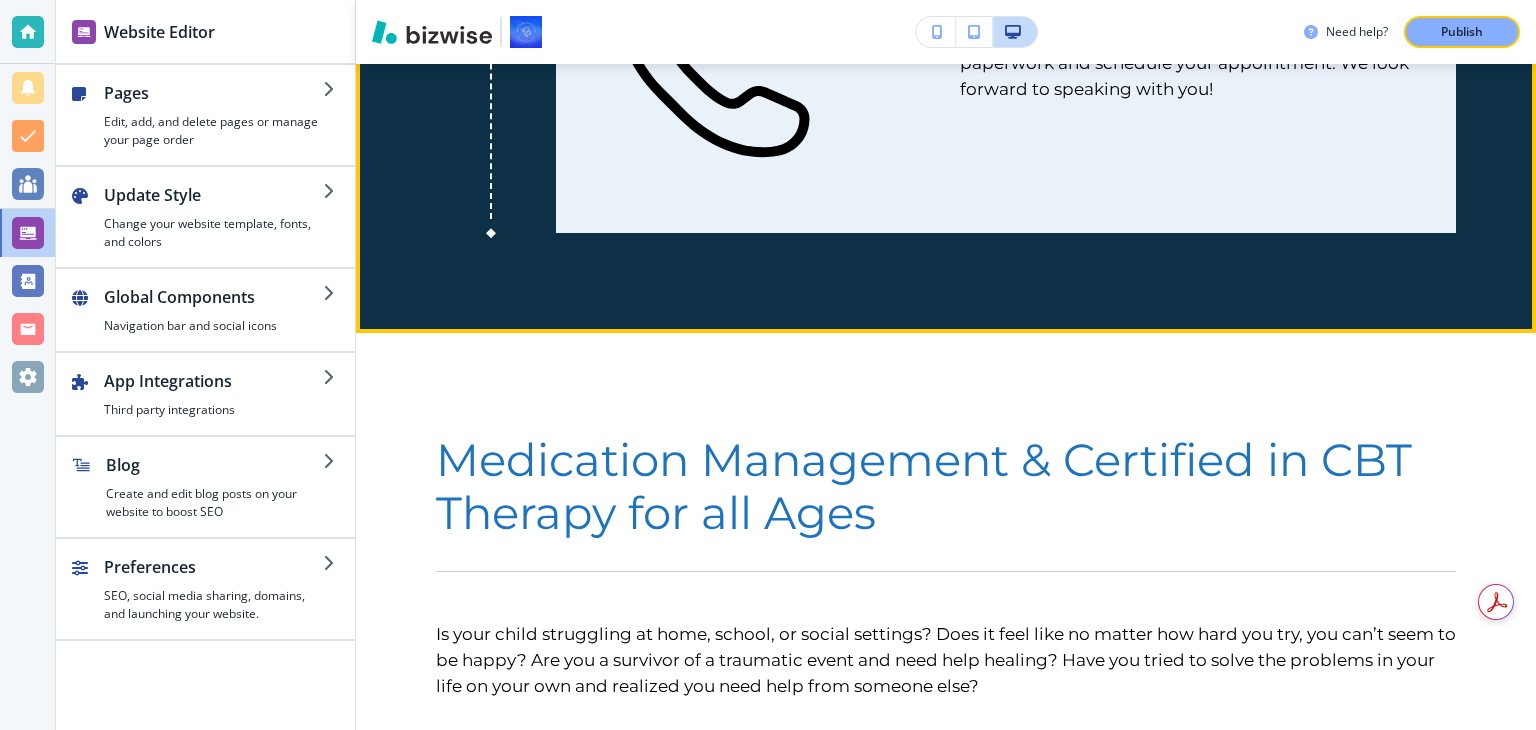 click at bounding box center (748, 27) 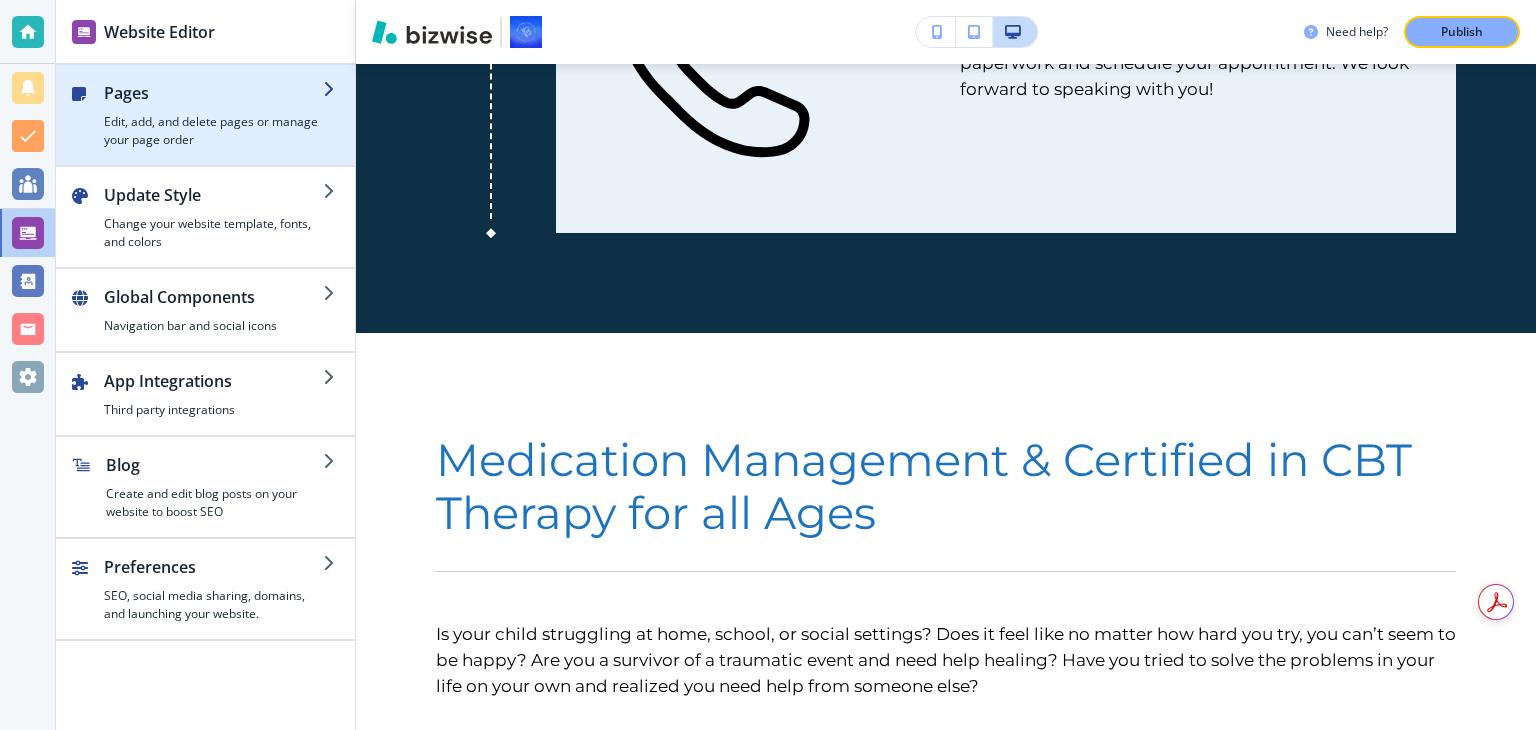 click on "Pages" at bounding box center [213, 93] 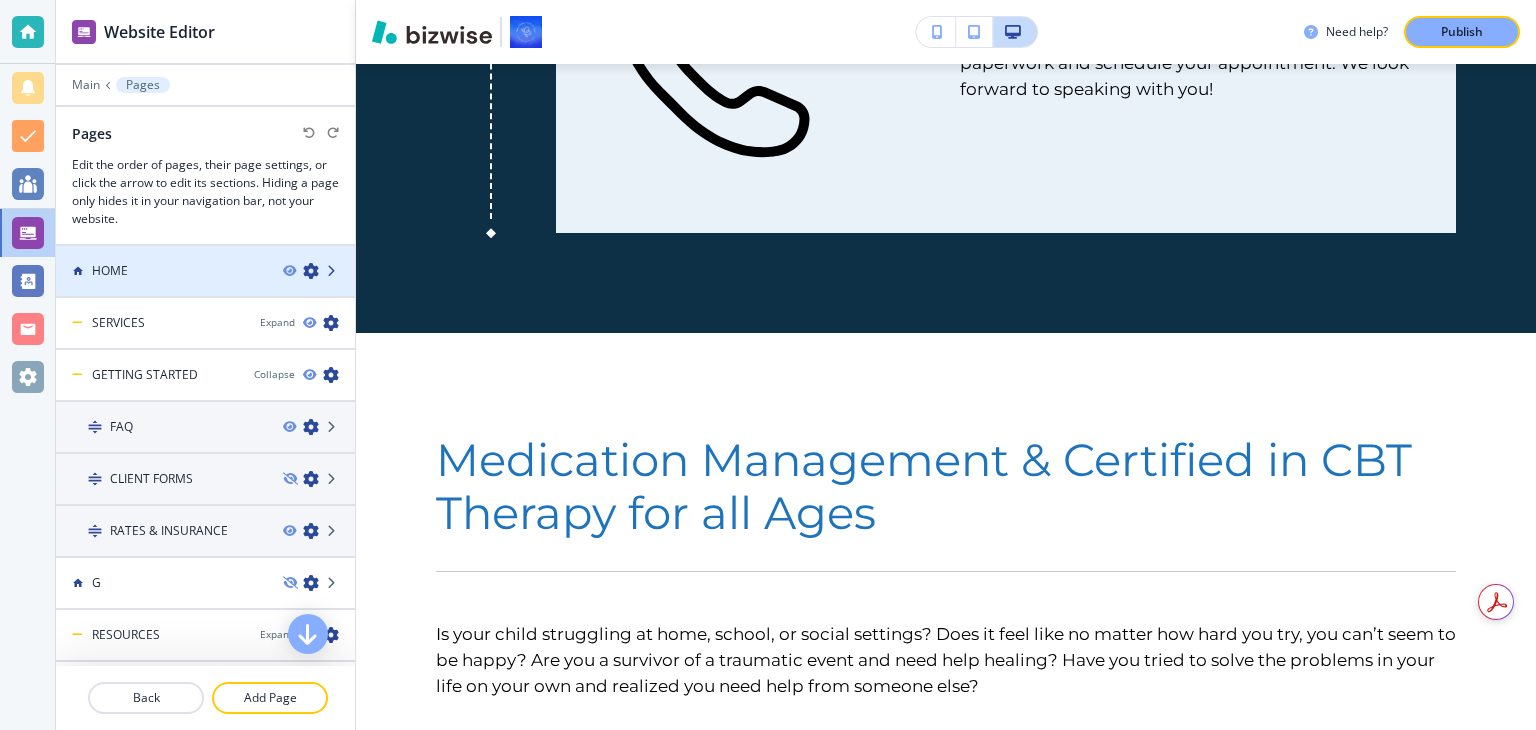 click at bounding box center [333, 271] 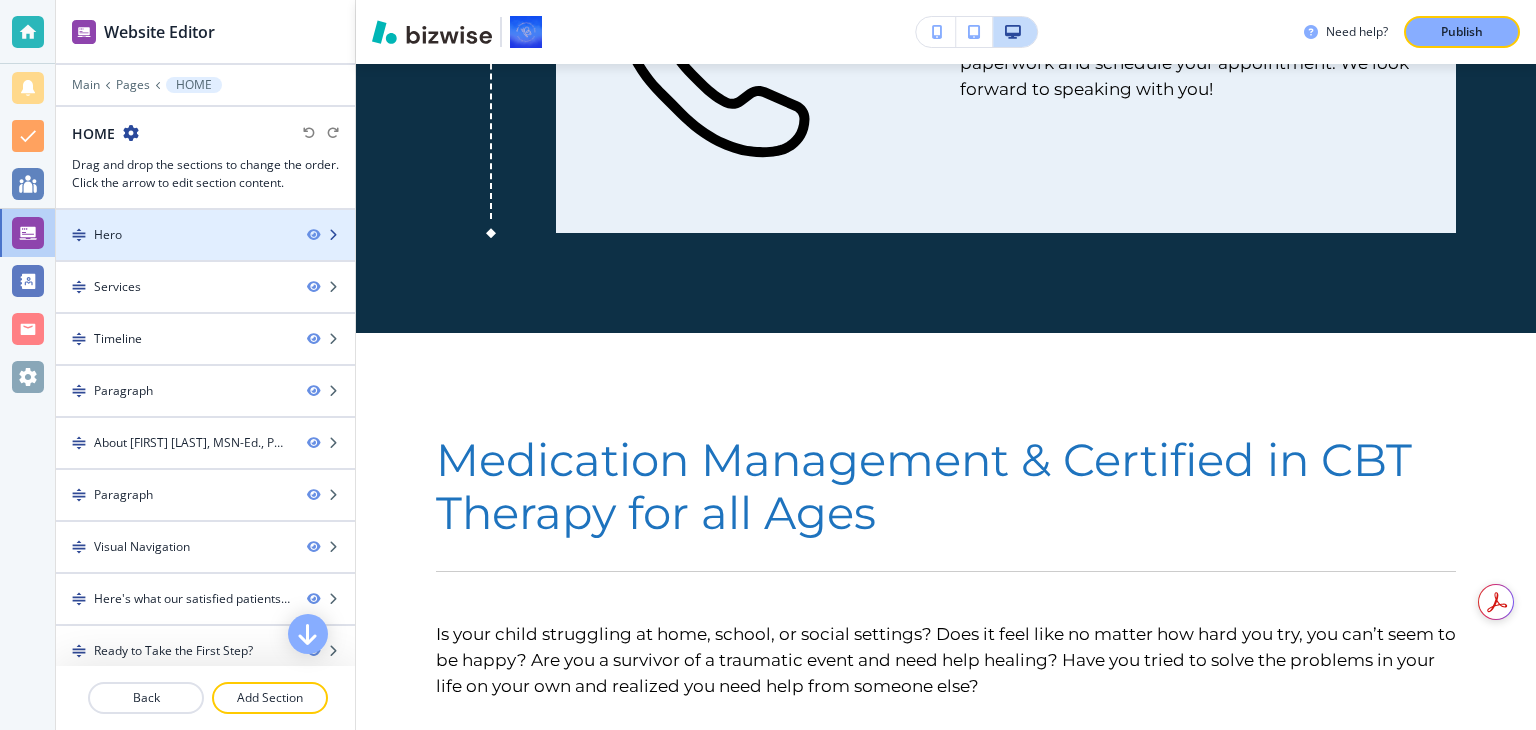 click on "Hero" at bounding box center (173, 235) 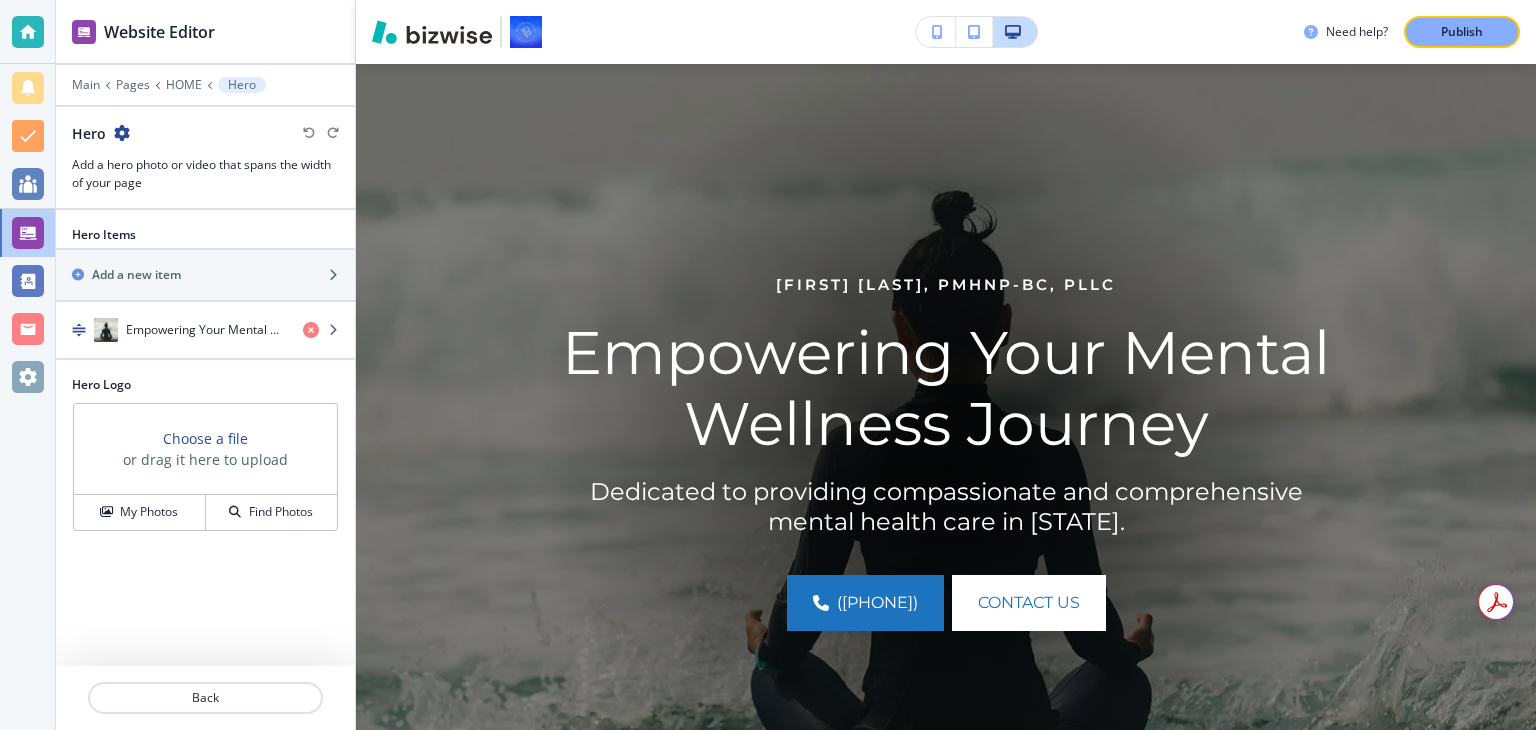 scroll, scrollTop: 146, scrollLeft: 0, axis: vertical 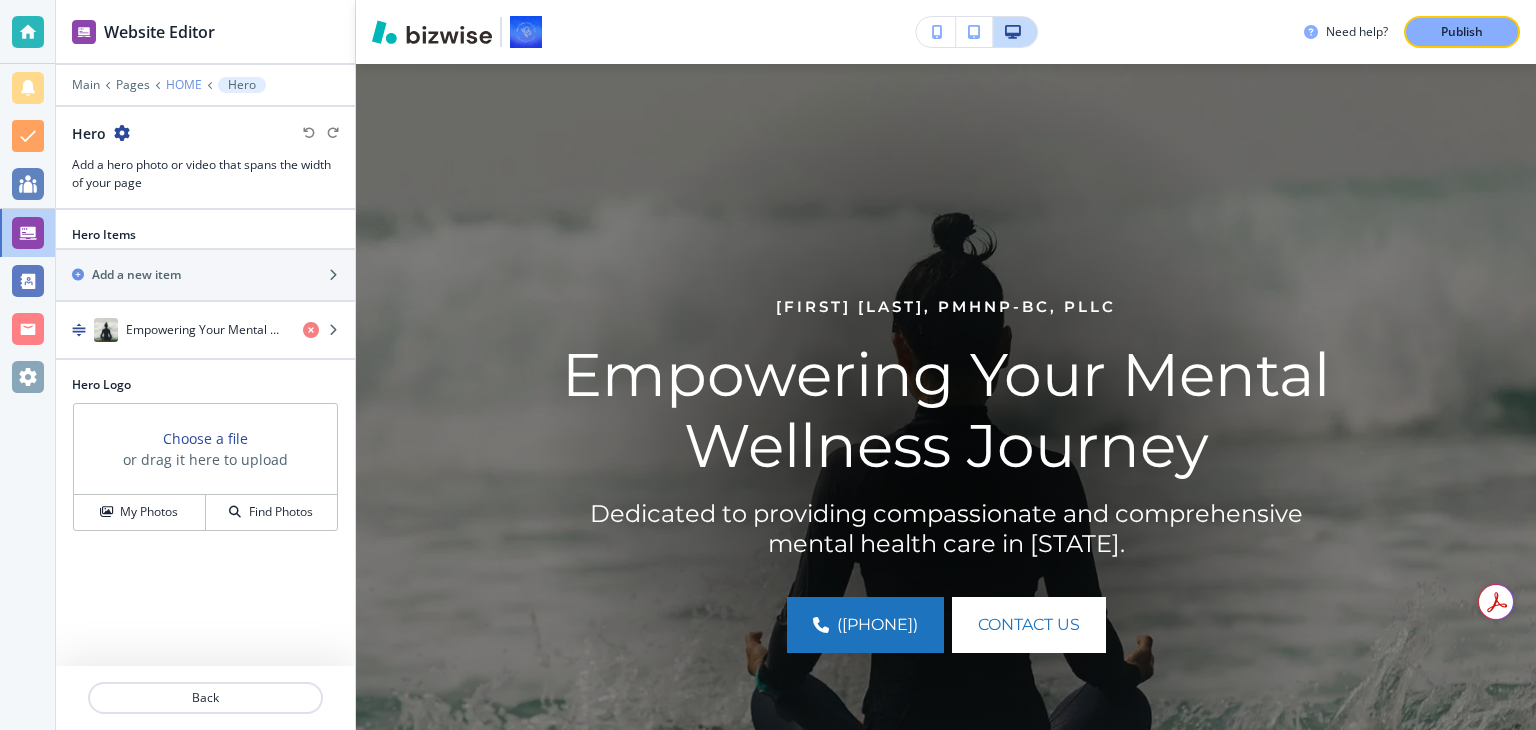 click on "HOME" at bounding box center (184, 85) 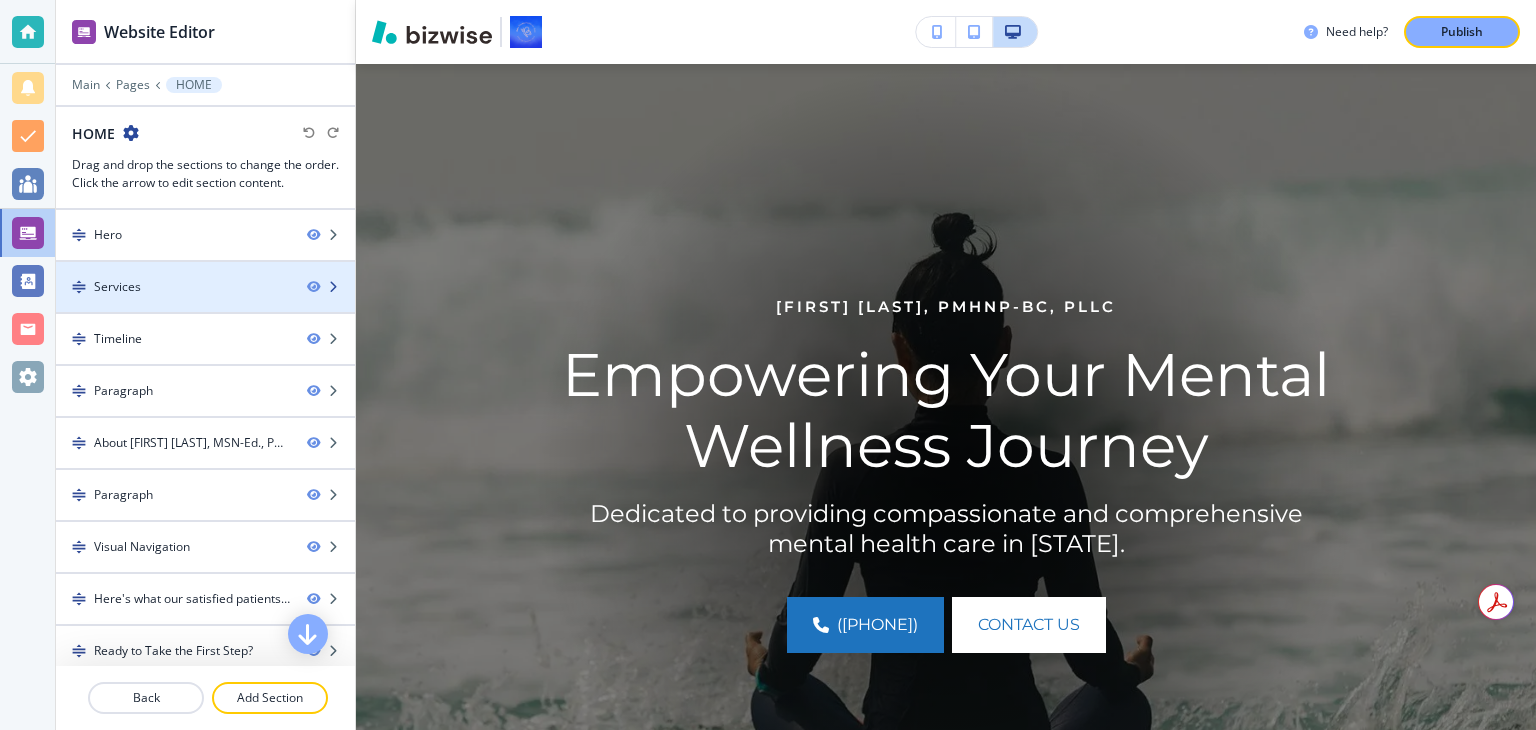 click on "Services" at bounding box center (173, 287) 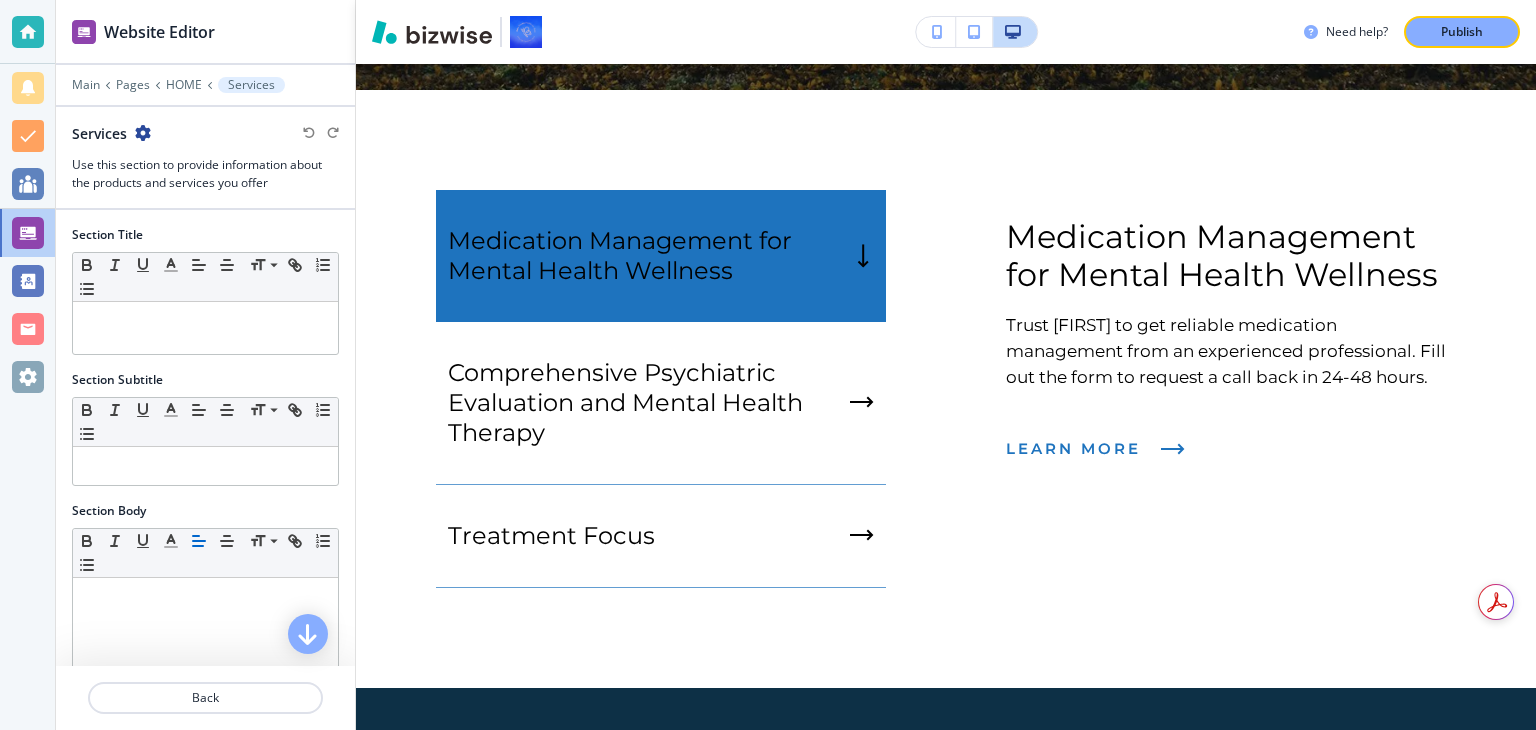 scroll, scrollTop: 966, scrollLeft: 0, axis: vertical 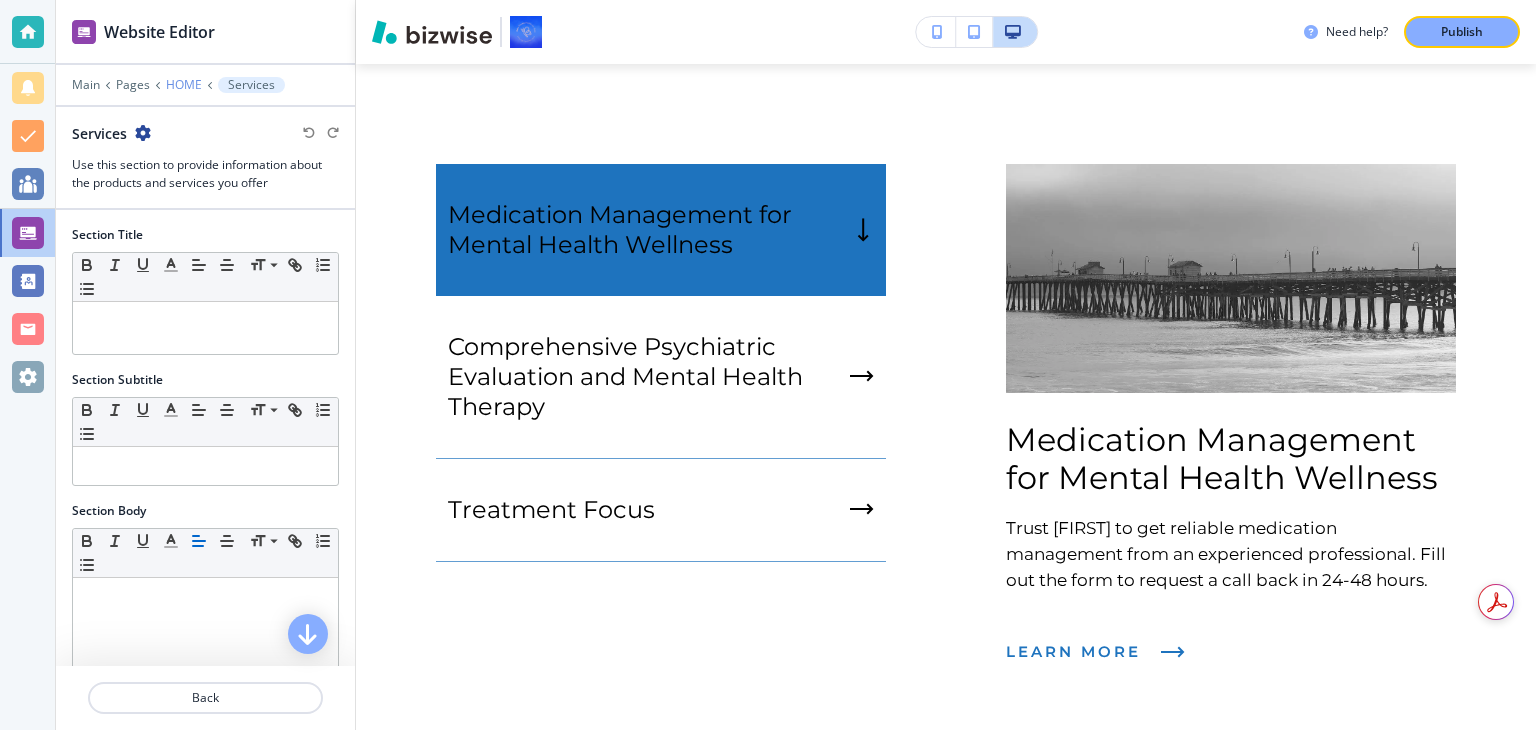 click on "HOME" at bounding box center [184, 85] 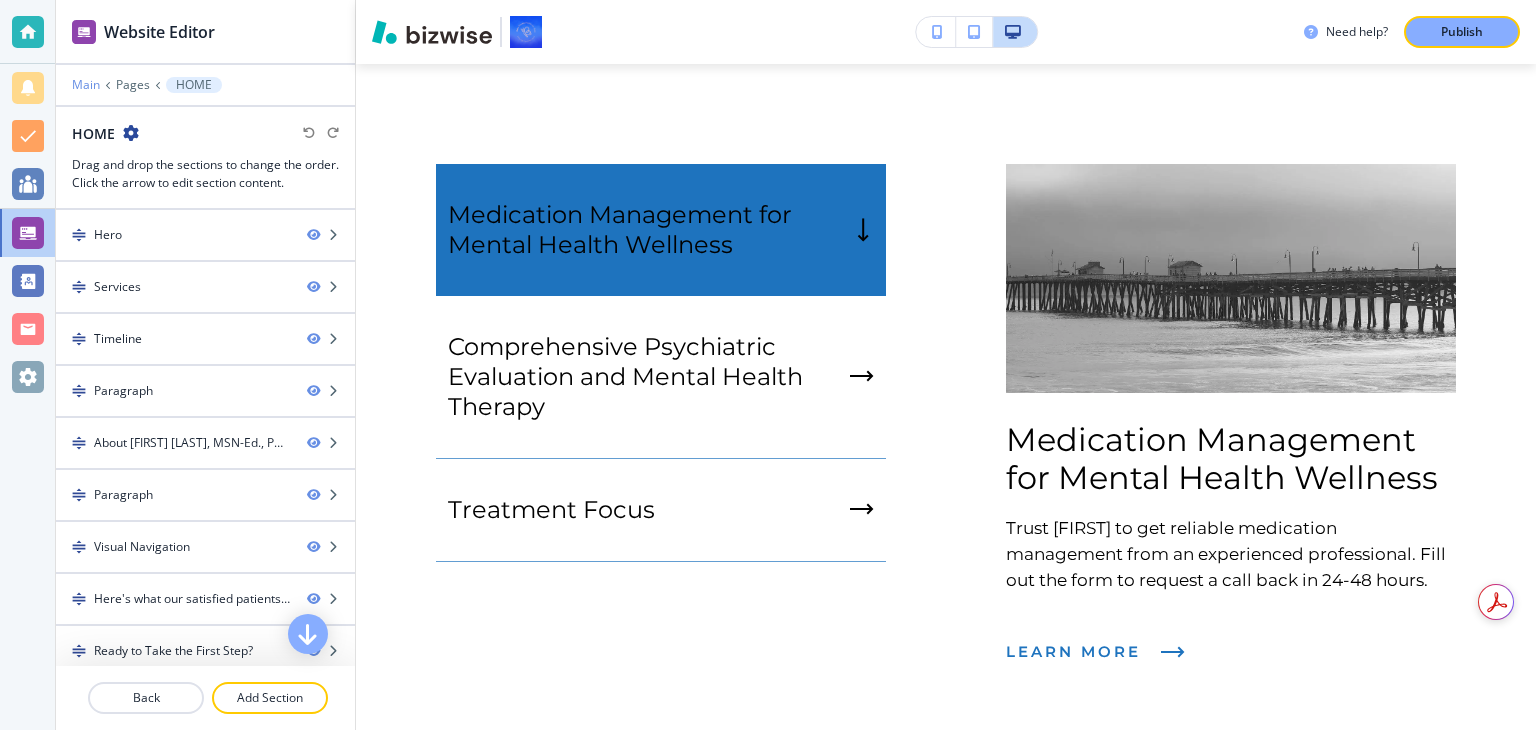 click on "Main" at bounding box center [86, 85] 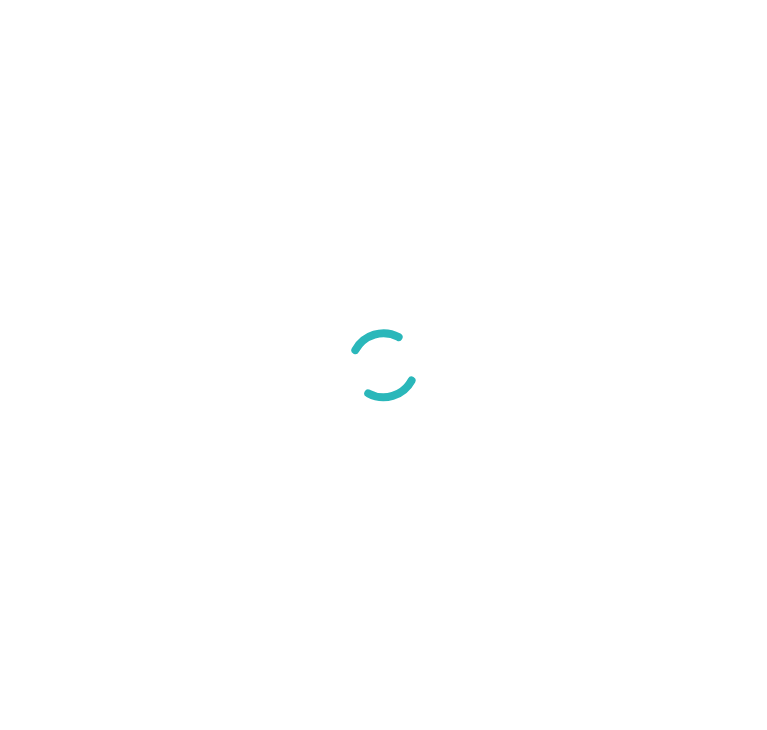 scroll, scrollTop: 0, scrollLeft: 0, axis: both 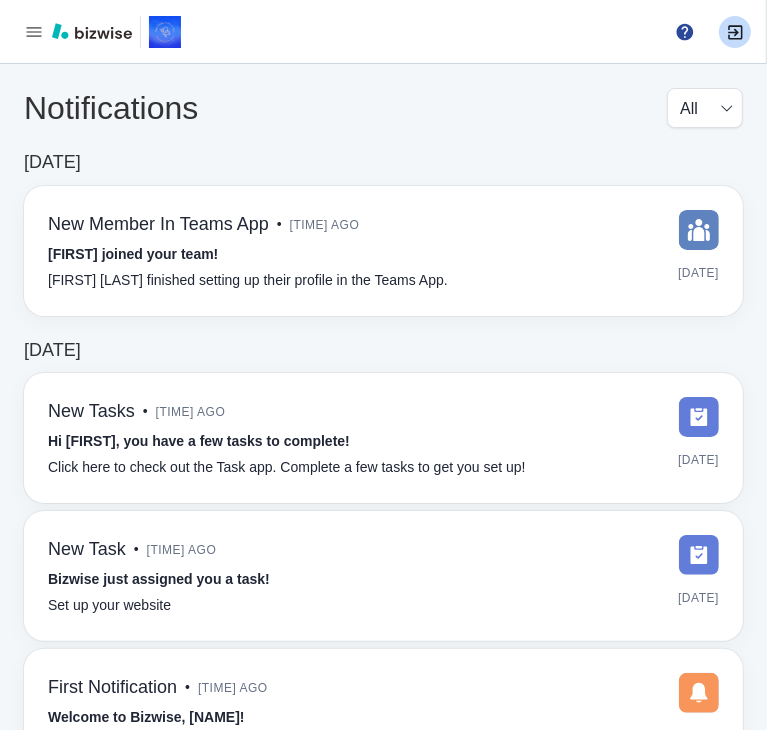 click 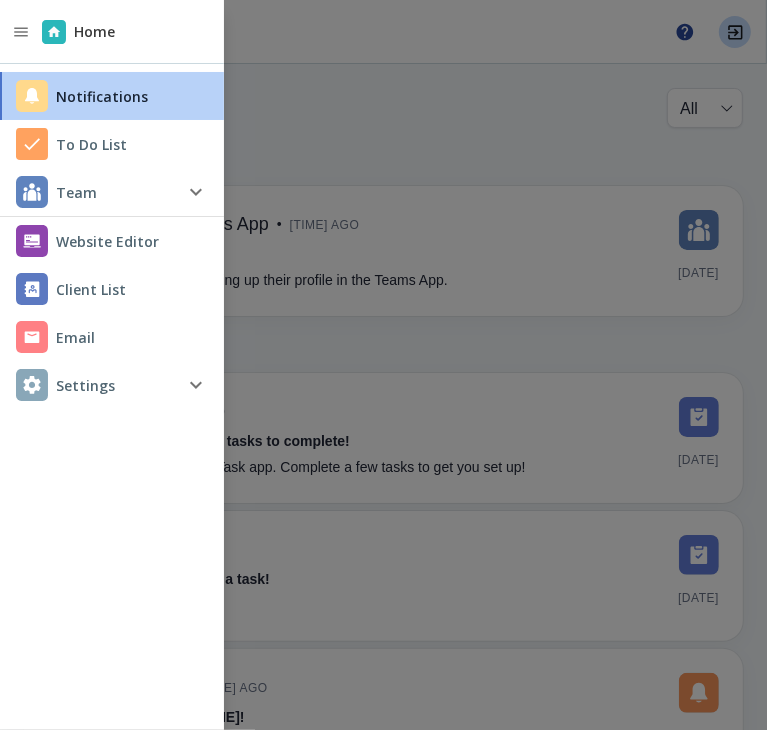 click on "Website Editor" at bounding box center [107, 241] 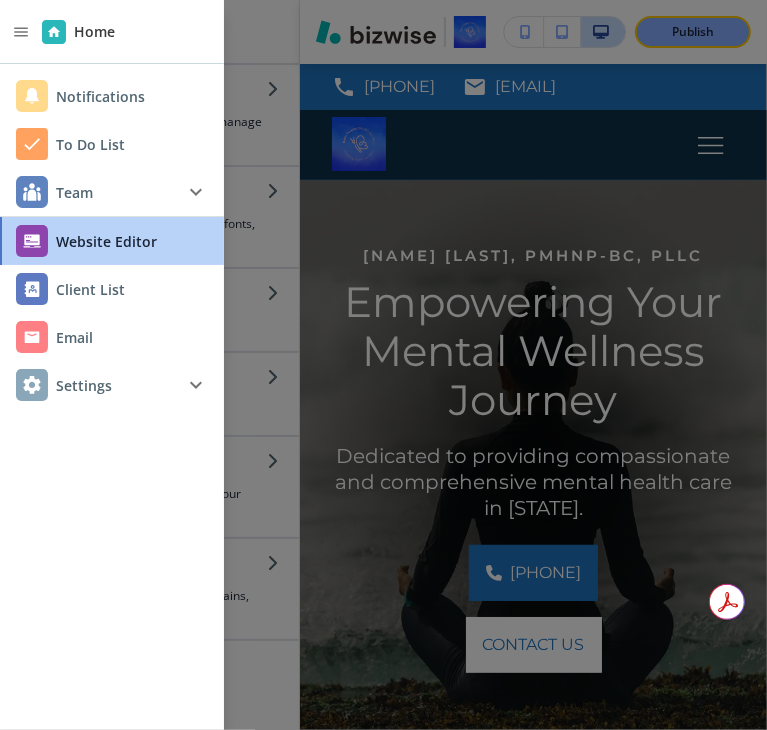 click on "Website Editor" at bounding box center (112, 241) 